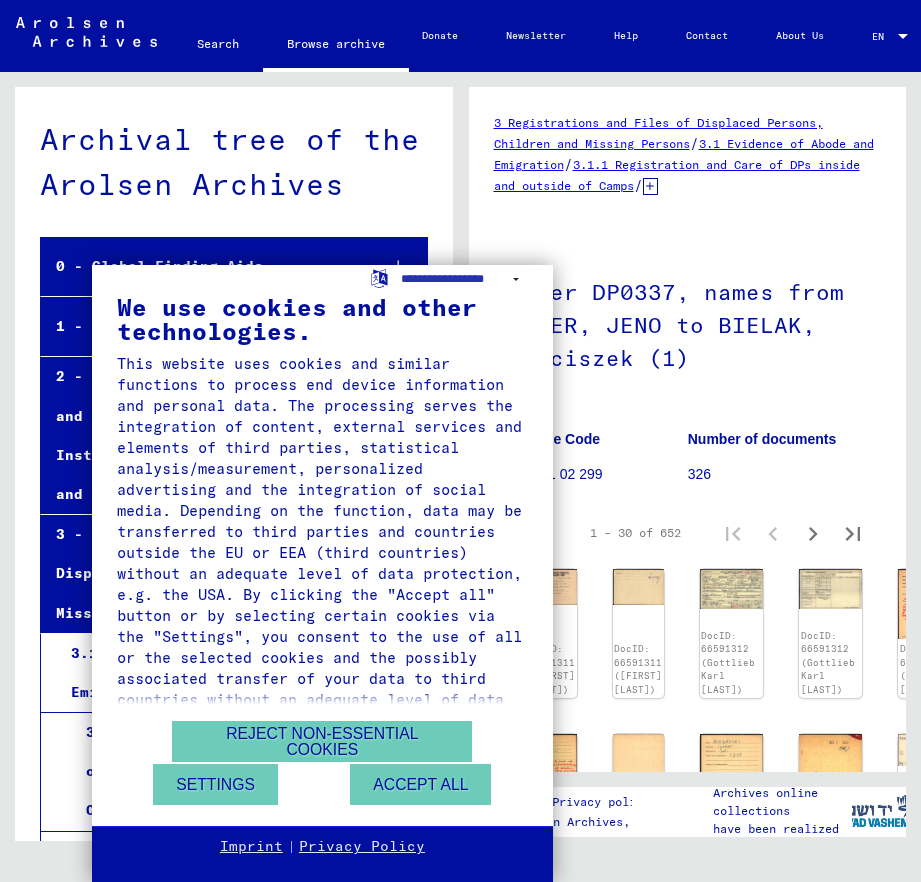 scroll, scrollTop: 0, scrollLeft: 0, axis: both 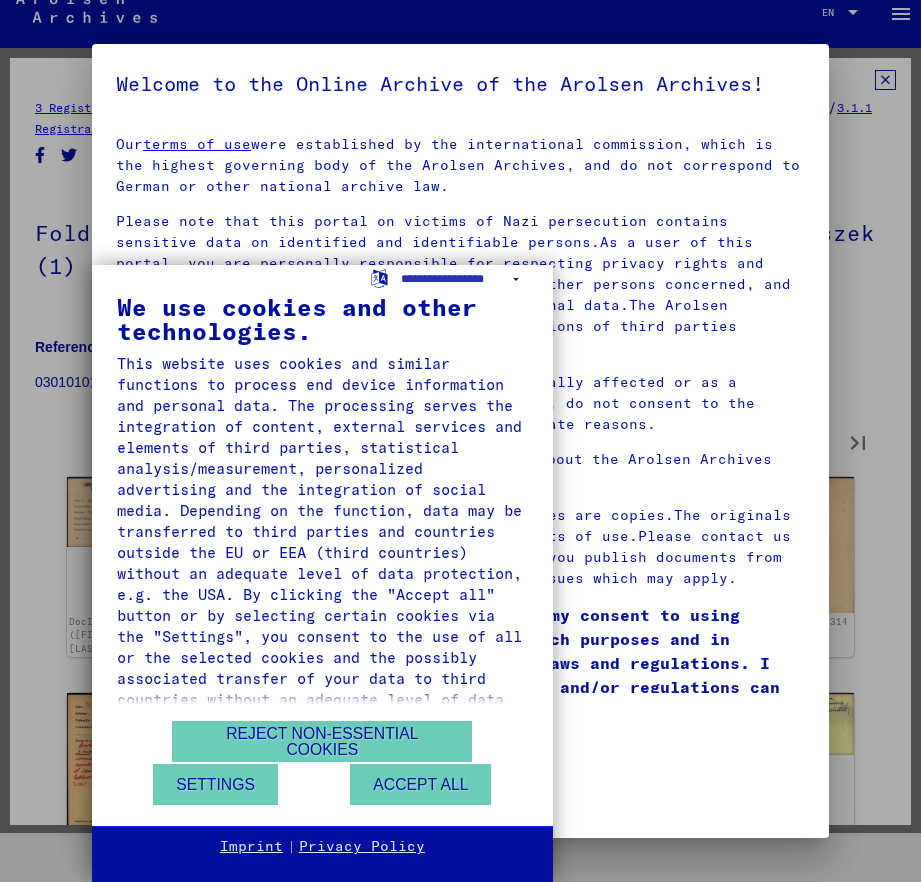 type on "*" 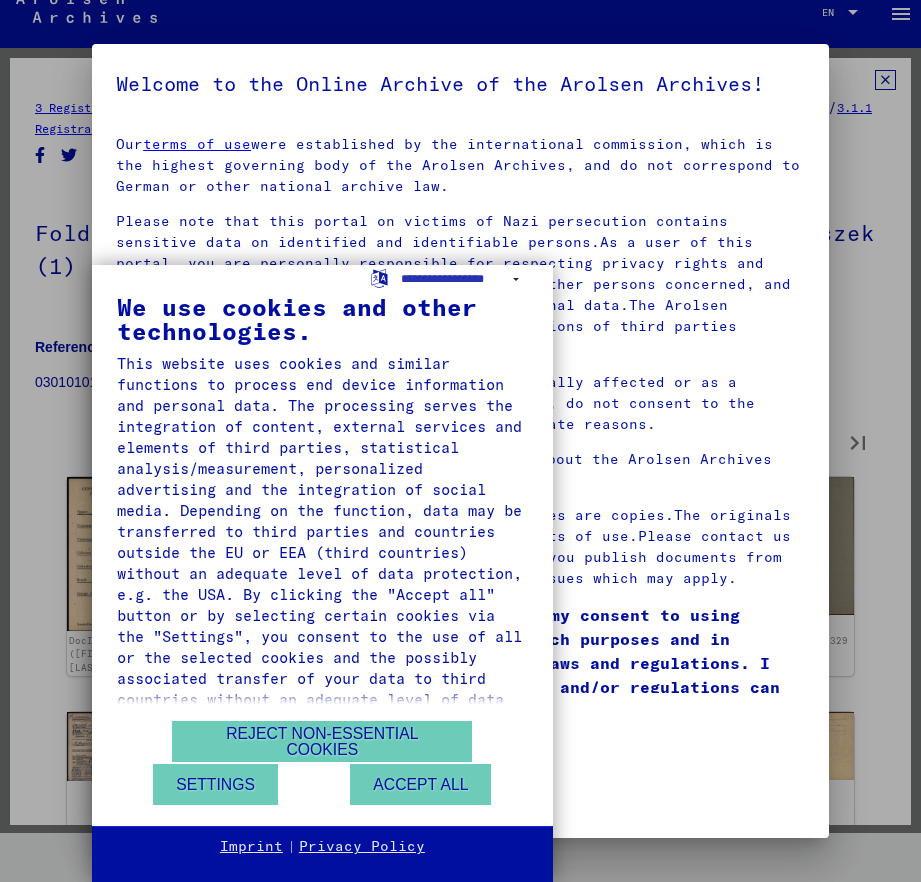 type on "*" 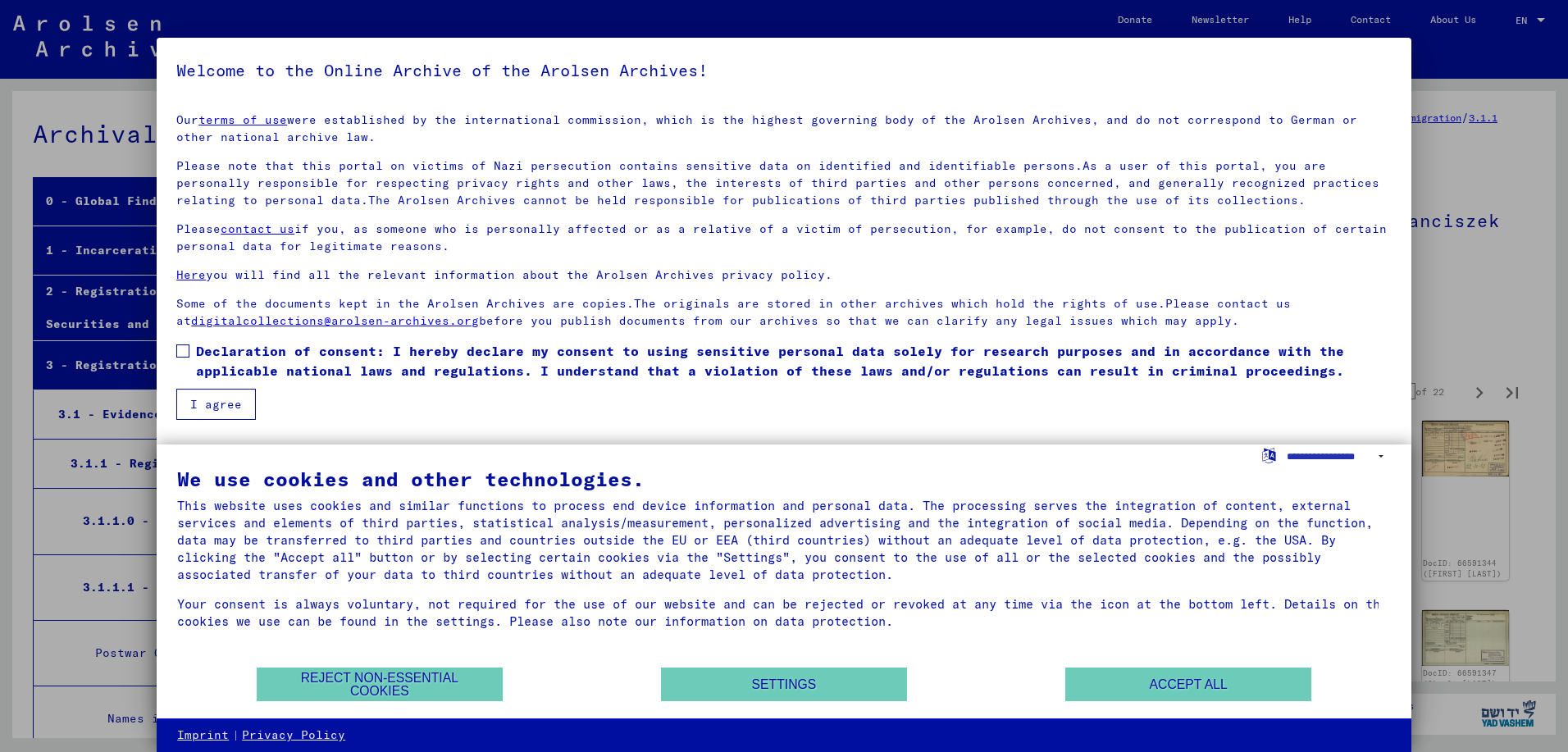 scroll, scrollTop: 0, scrollLeft: 0, axis: both 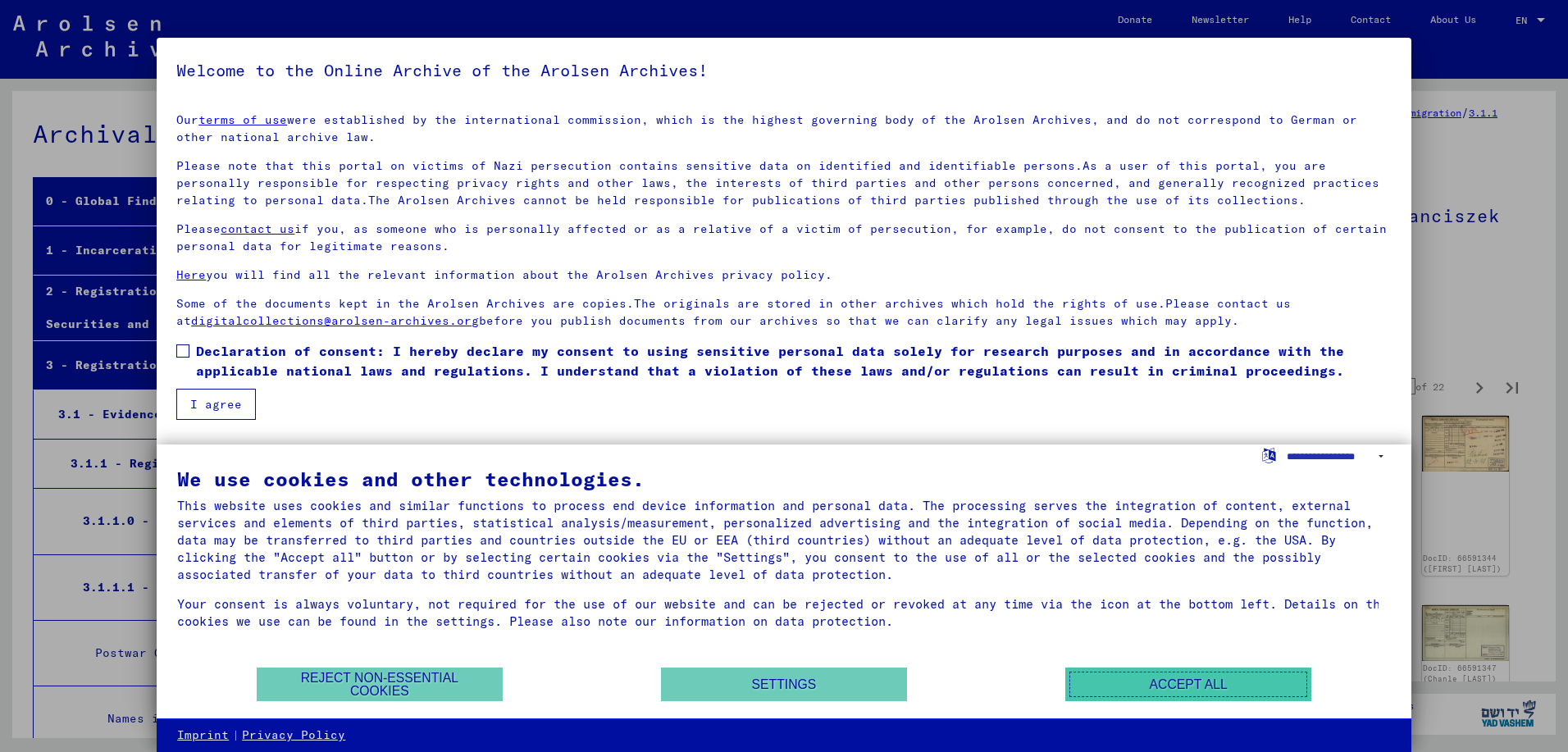 click on "Accept all" at bounding box center [1188, 684] 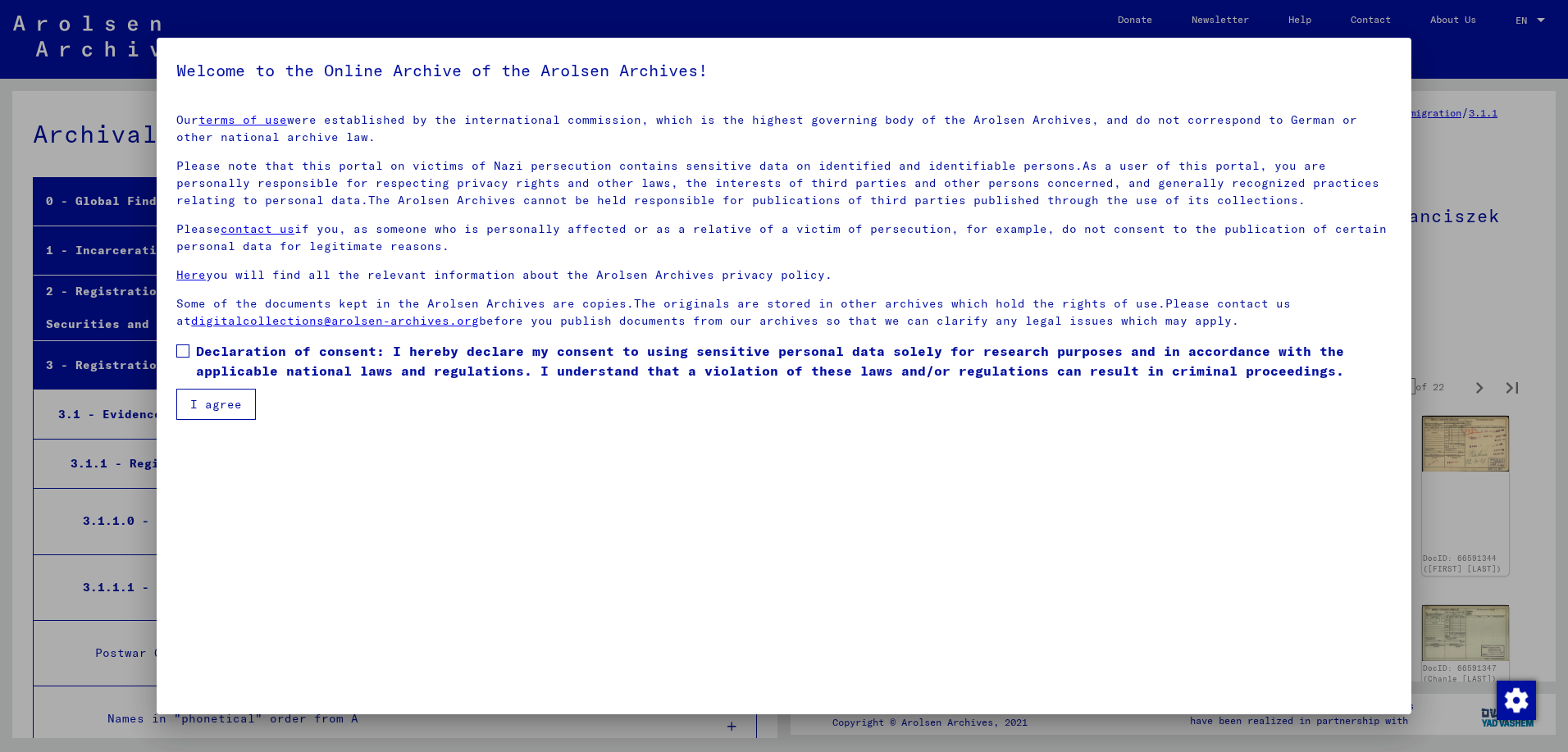 type on "*" 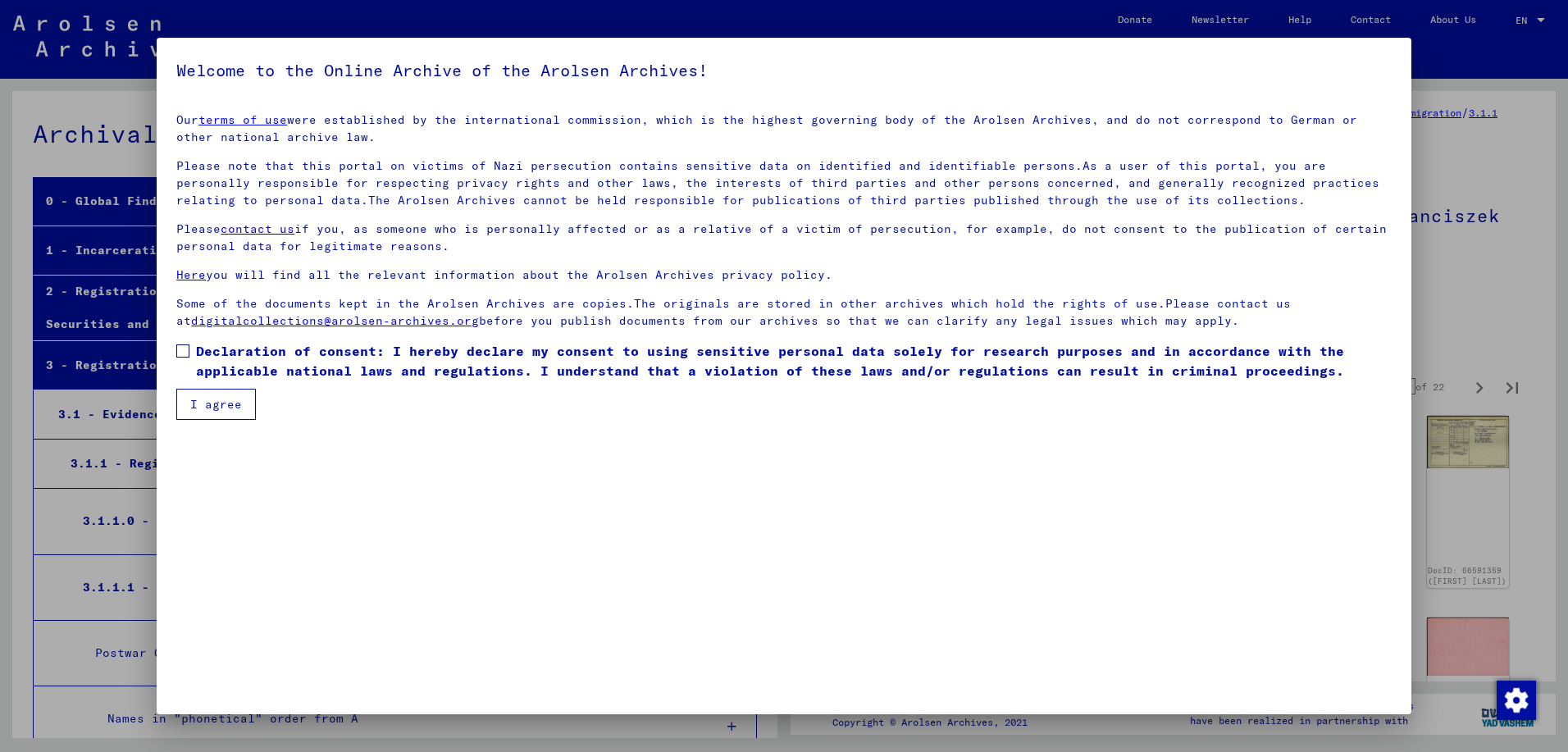 click on "Our  terms of use  were established by the international commission, which is the highest governing body of the Arolsen Archives, and do not correspond to German or other national archive law. Please note that this portal on victims of Nazi persecution contains sensitive data on identified and identifiable persons.As a user of this portal, you are personally responsible for respecting privacy rights and other laws, the interests of third parties and other persons concerned, and generally recognized practices relating to personal data.The Arolsen Archives cannot be held responsible for publications of third parties published through the use of its collections. Please  contact us  if you, as someone who is personally affected or as a relative of a victim of persecution, for example, do not consent to the publication of certain personal data for legitimate reasons. Here  you will find all the relevant information about the Arolsen Archives privacy policy. digitalcollections@arolsen-archives.org   I agree" at bounding box center (784, 260) 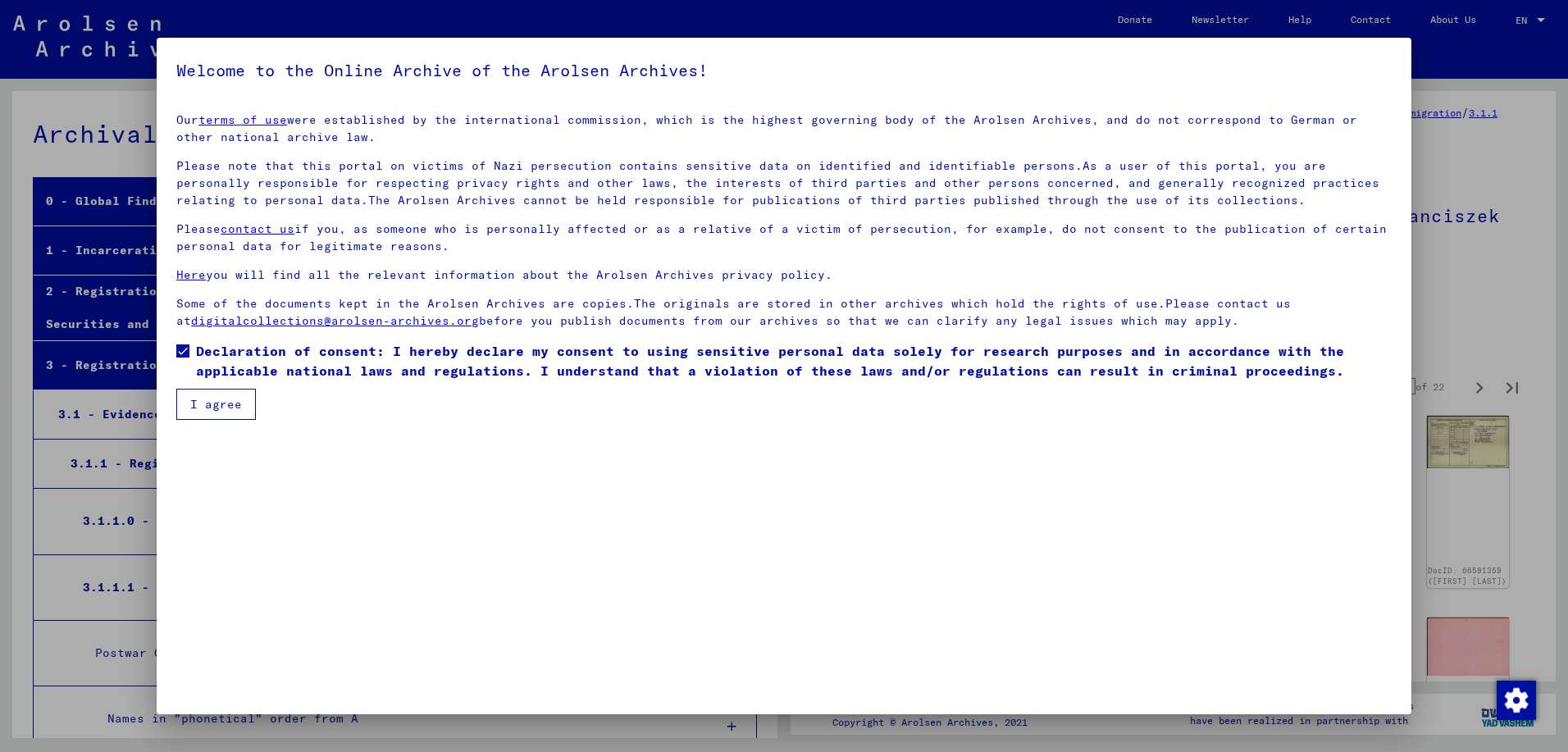 click on "I agree" at bounding box center [216, 404] 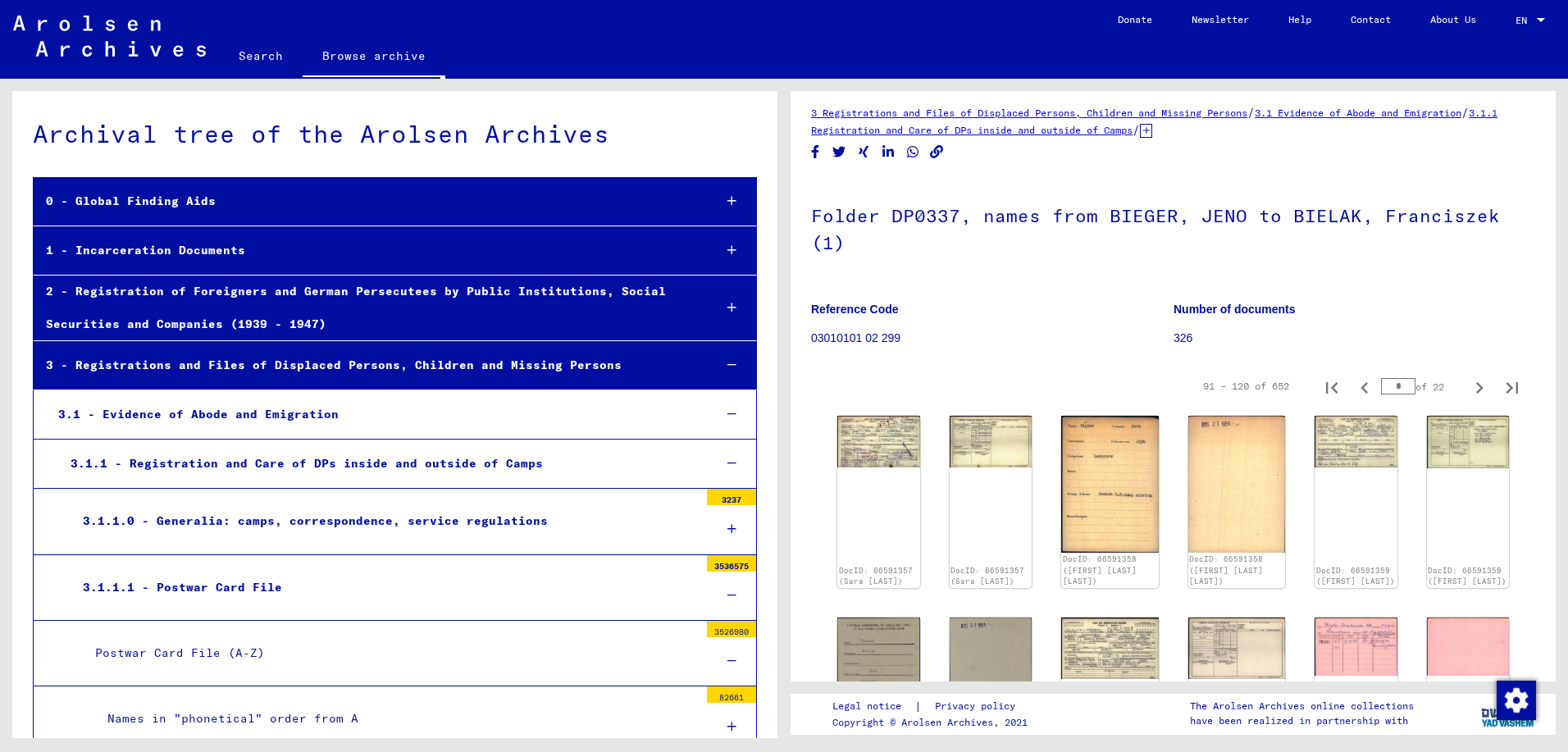 type on "*" 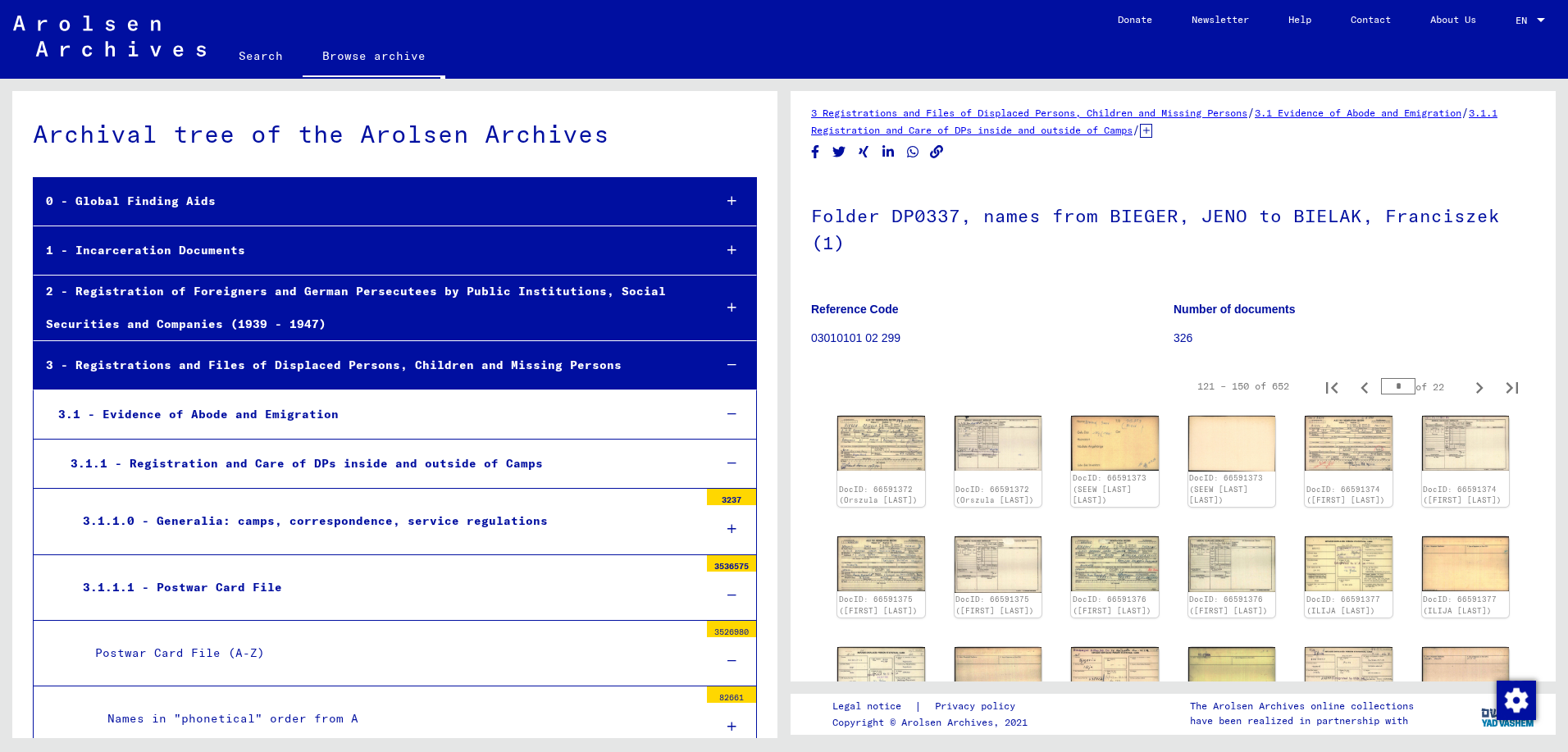 type on "*" 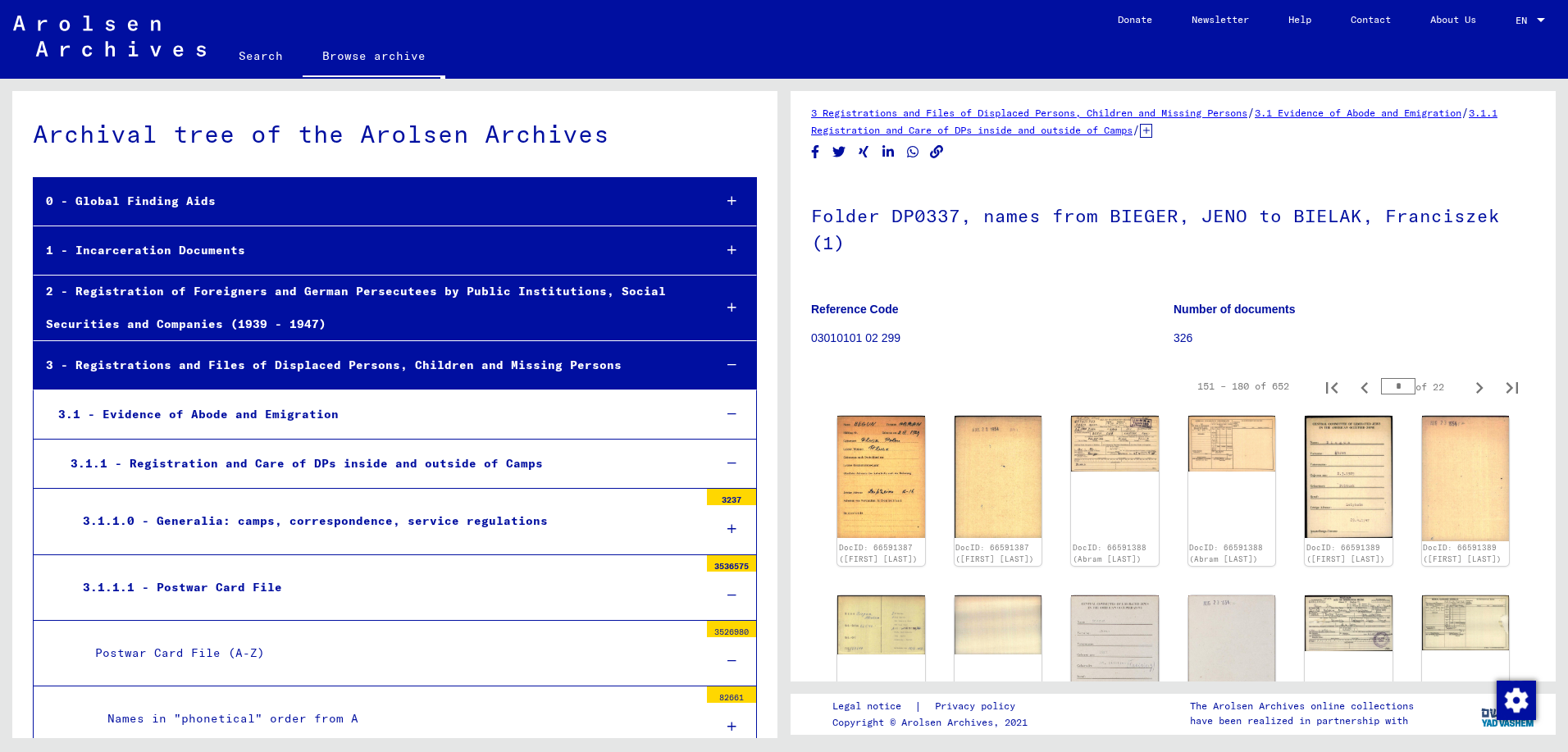type on "*" 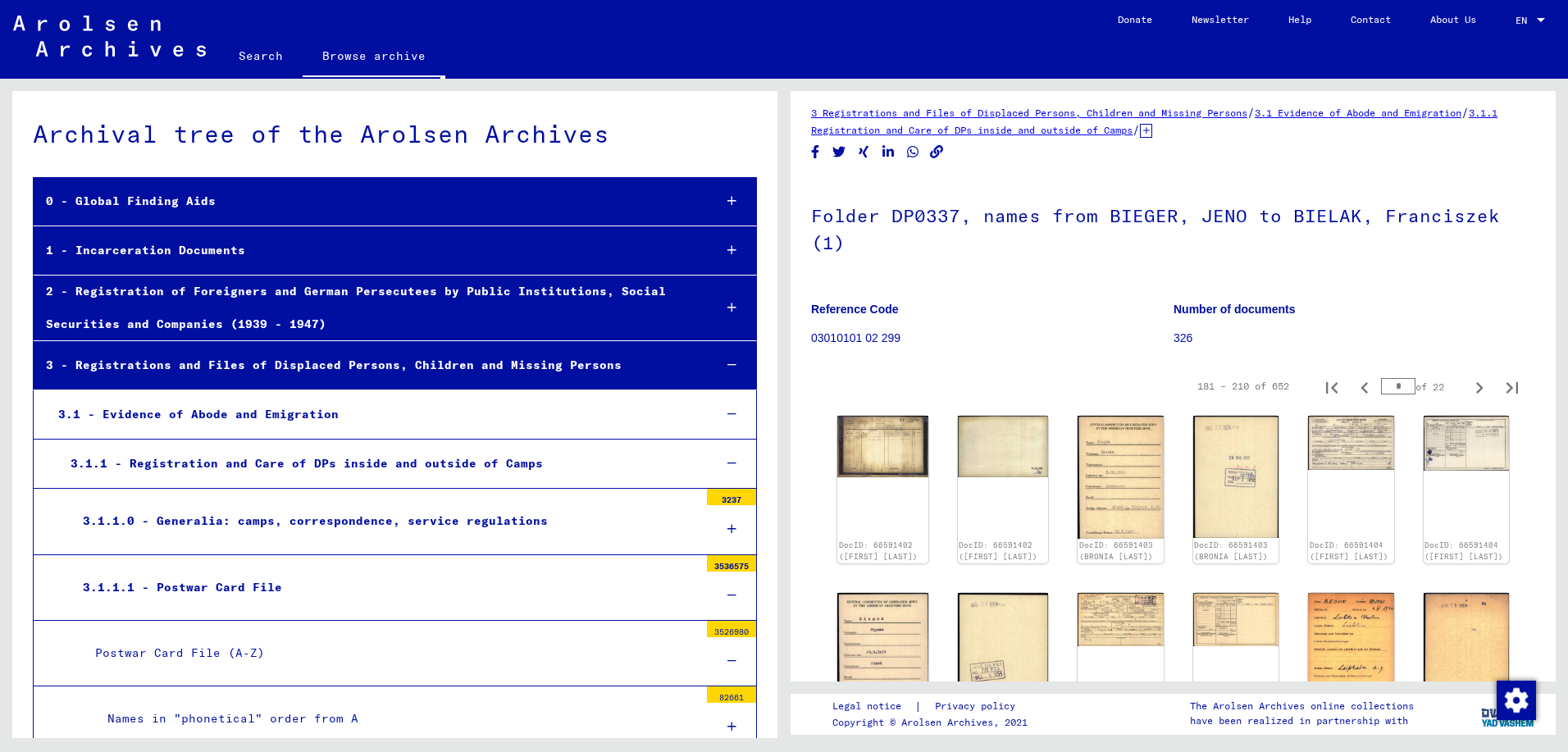 type on "*" 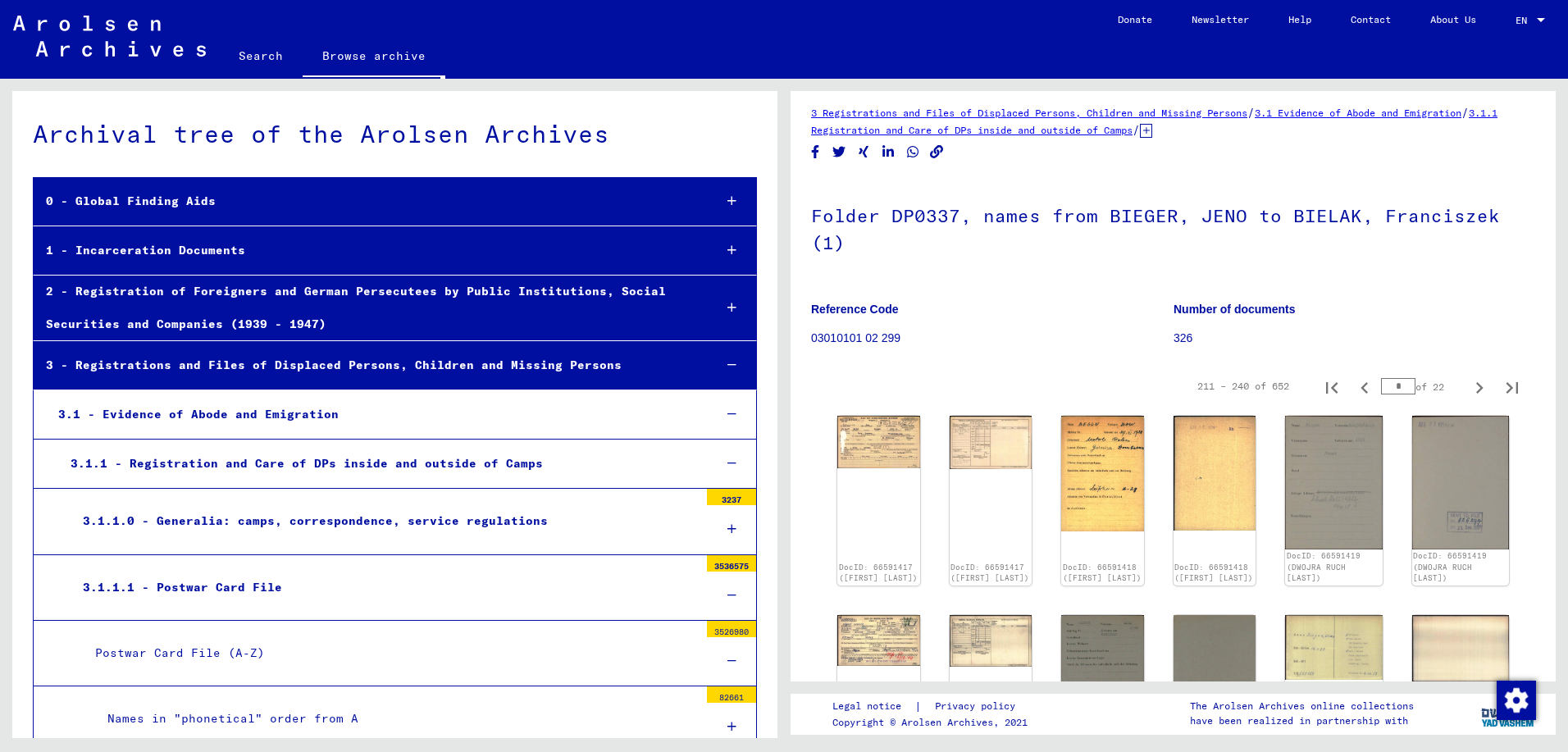 type on "*" 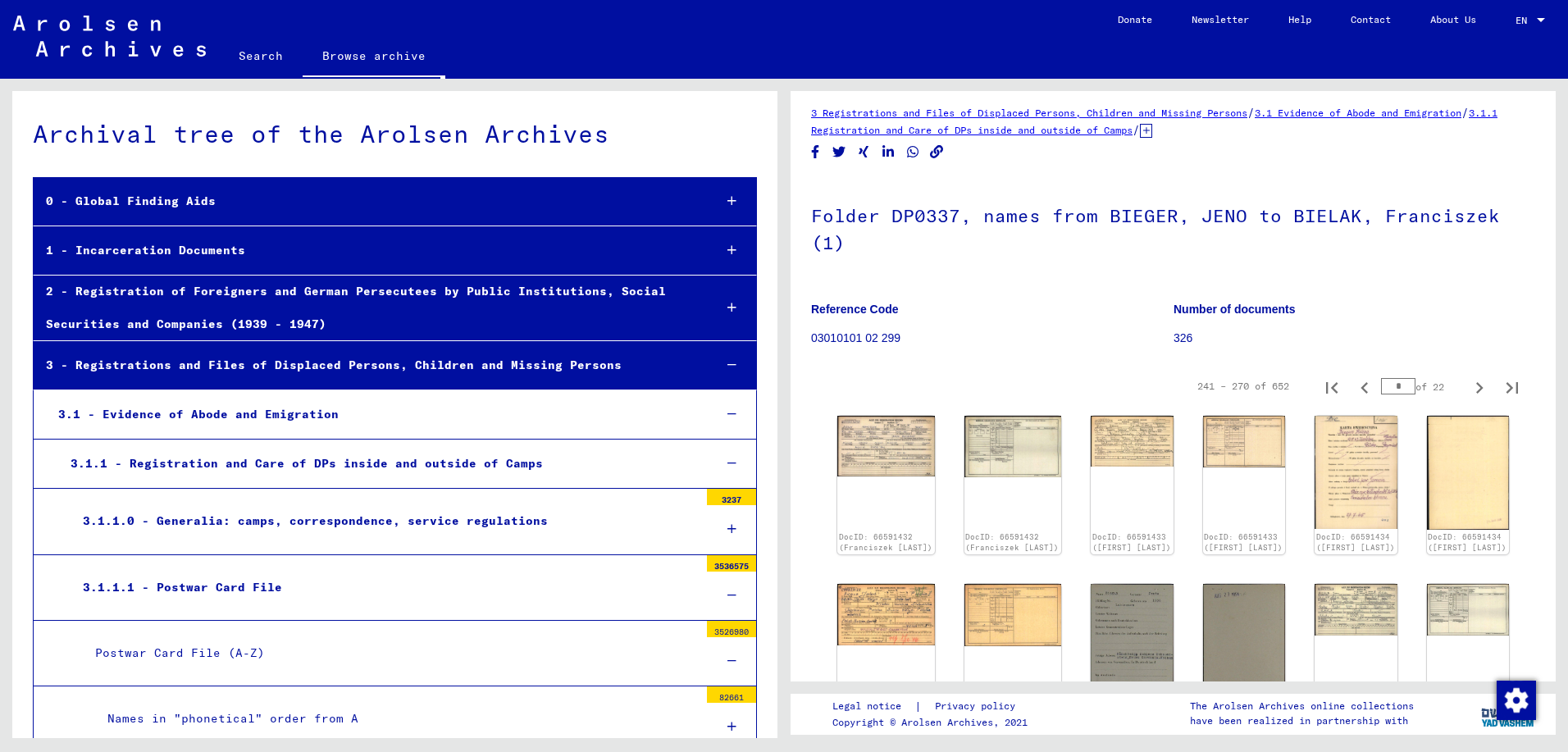 type on "**" 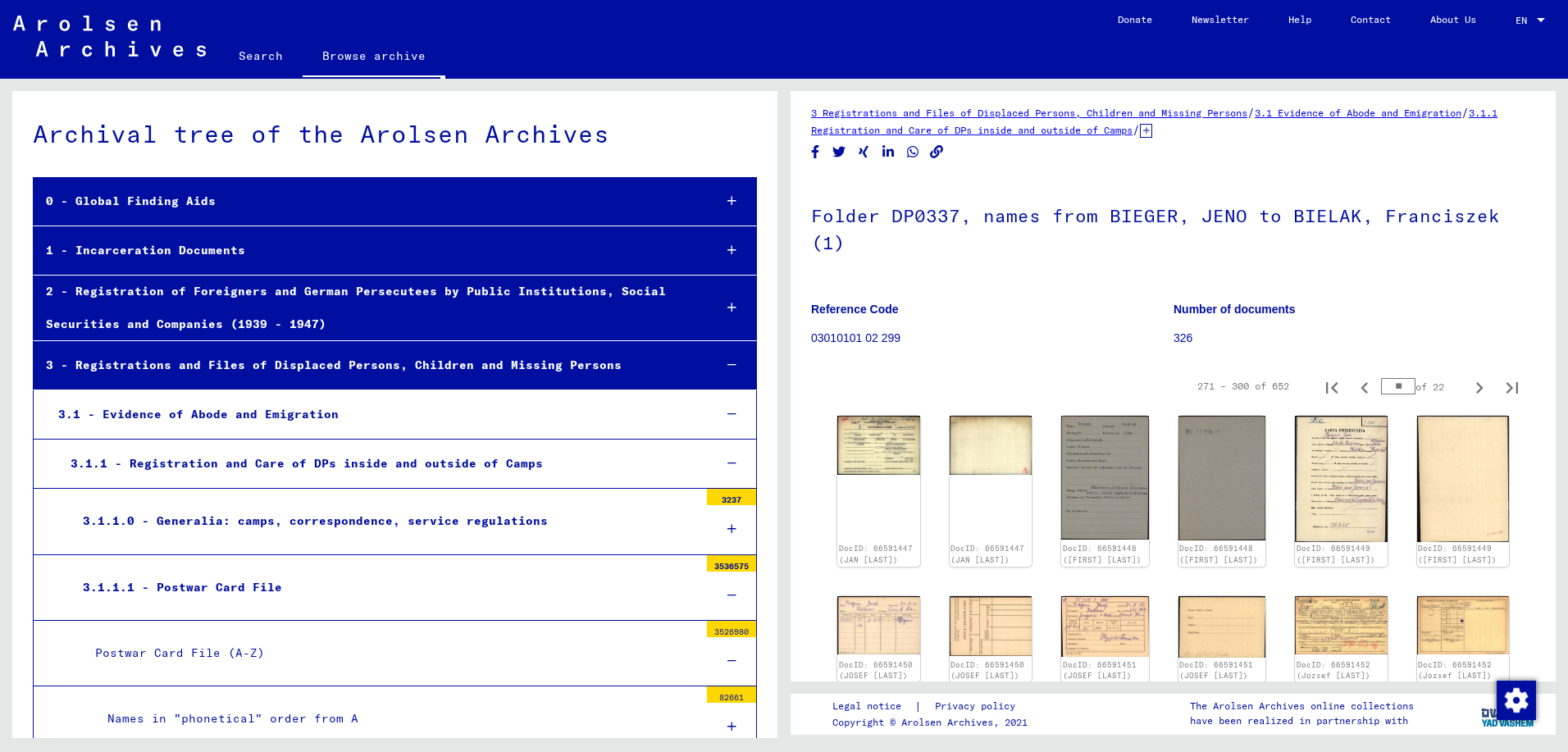 type on "**" 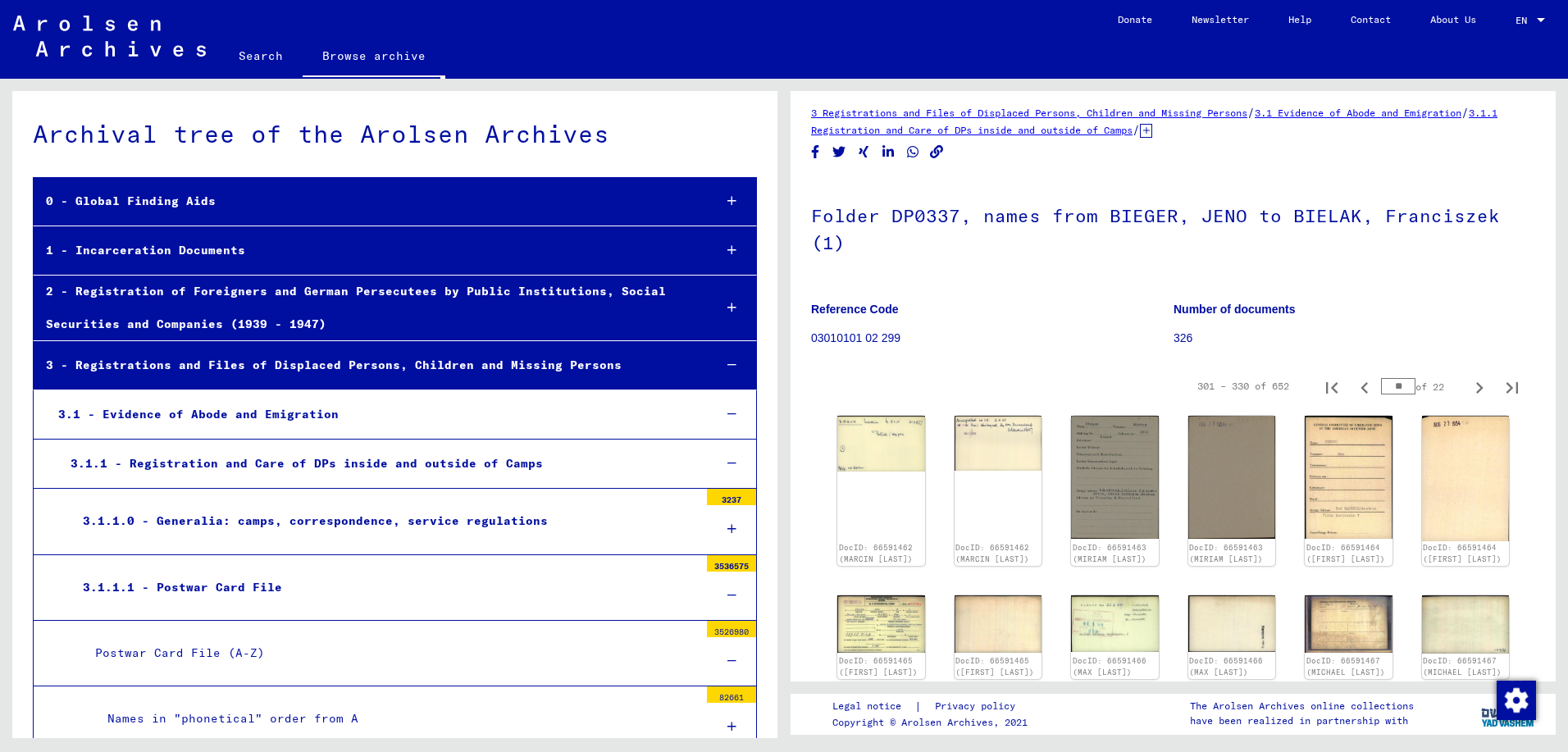type on "**" 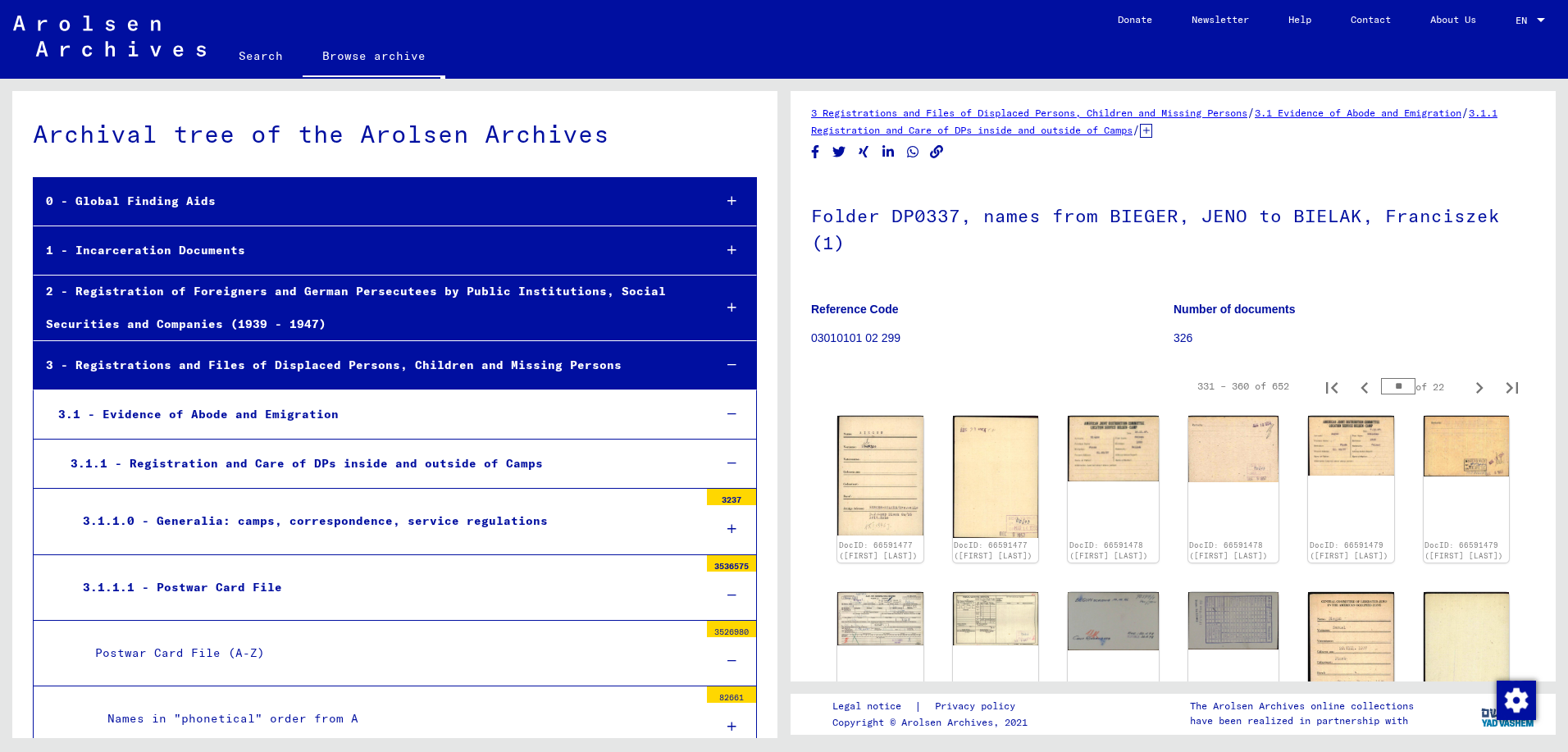type on "**" 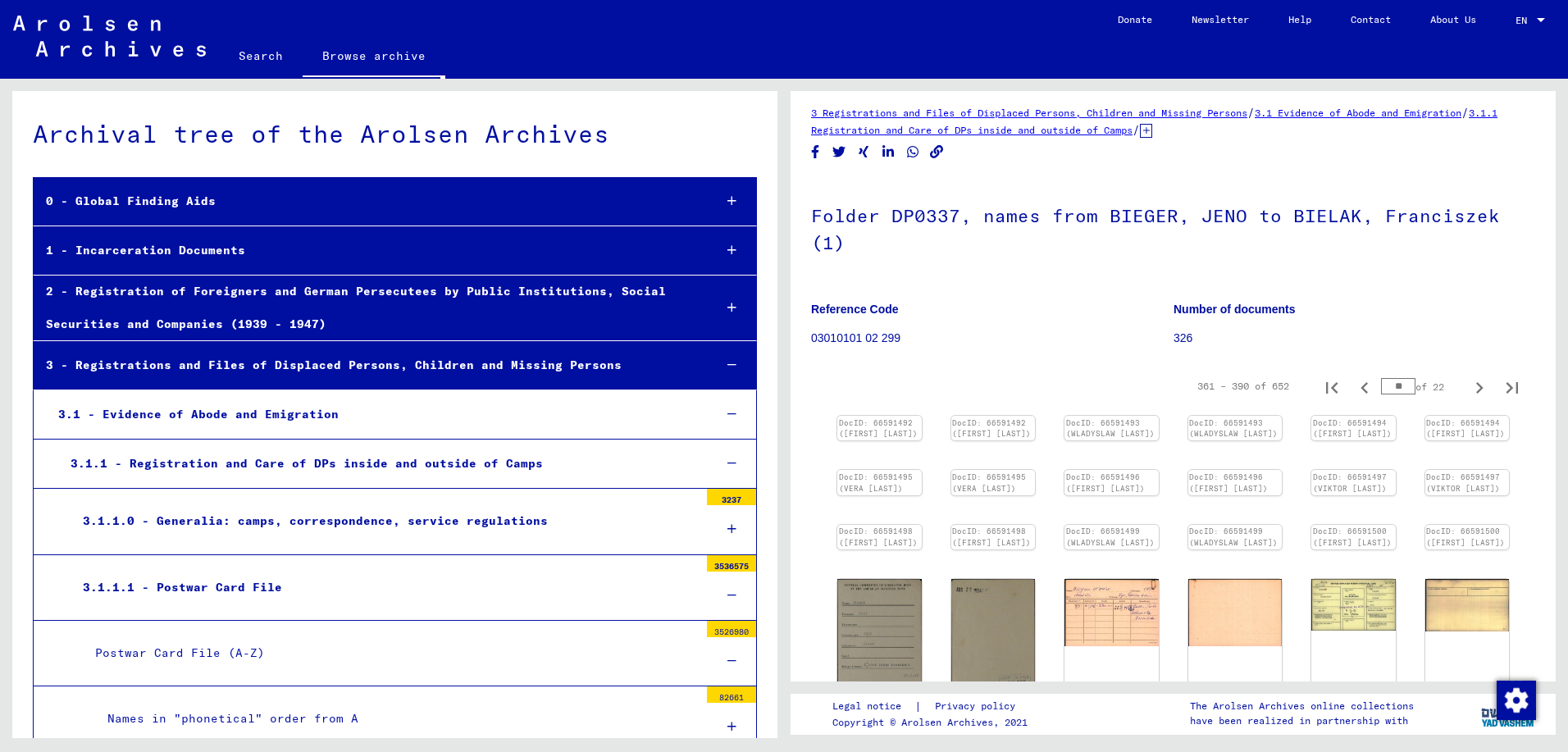 type on "**" 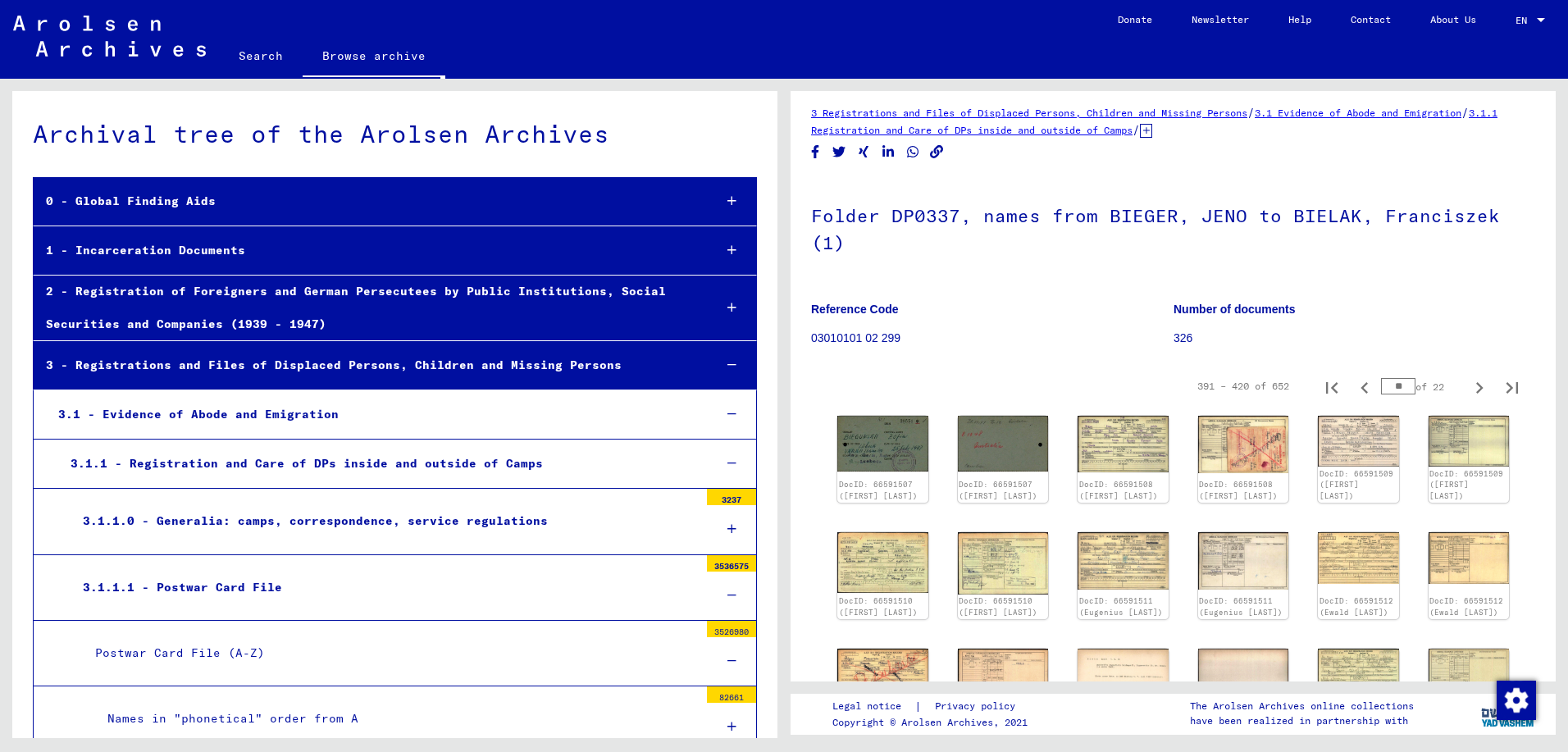 type on "**" 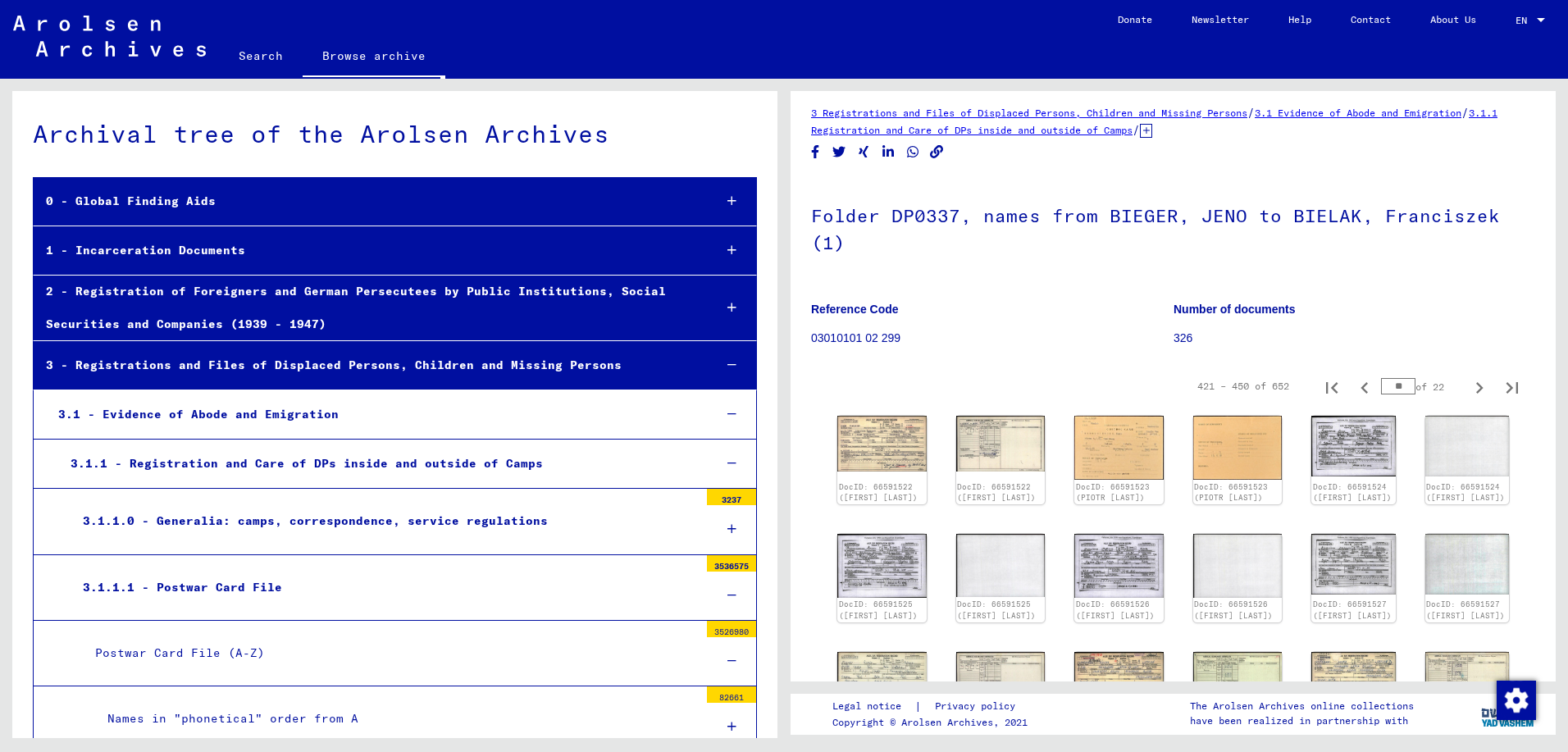 type on "**" 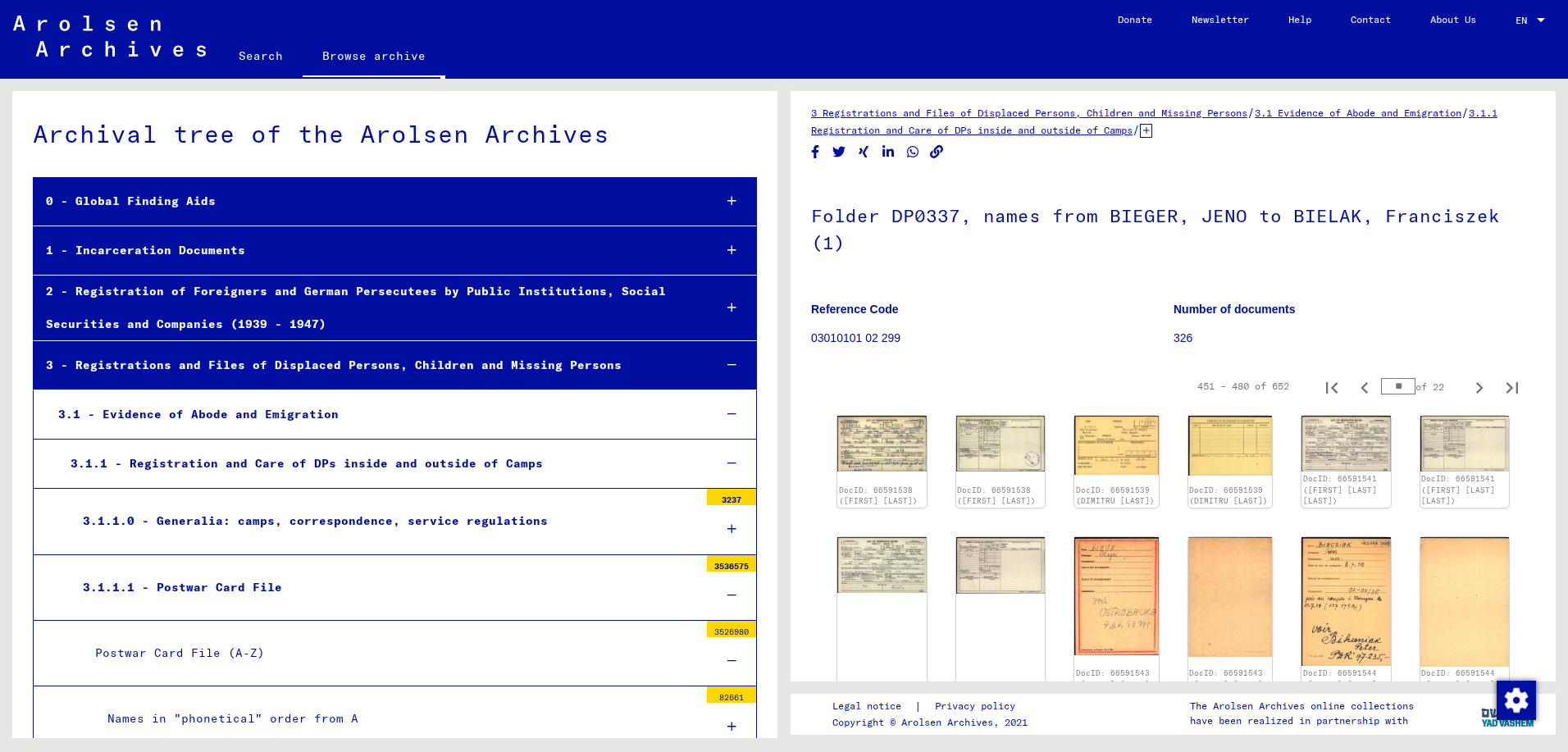 type on "**" 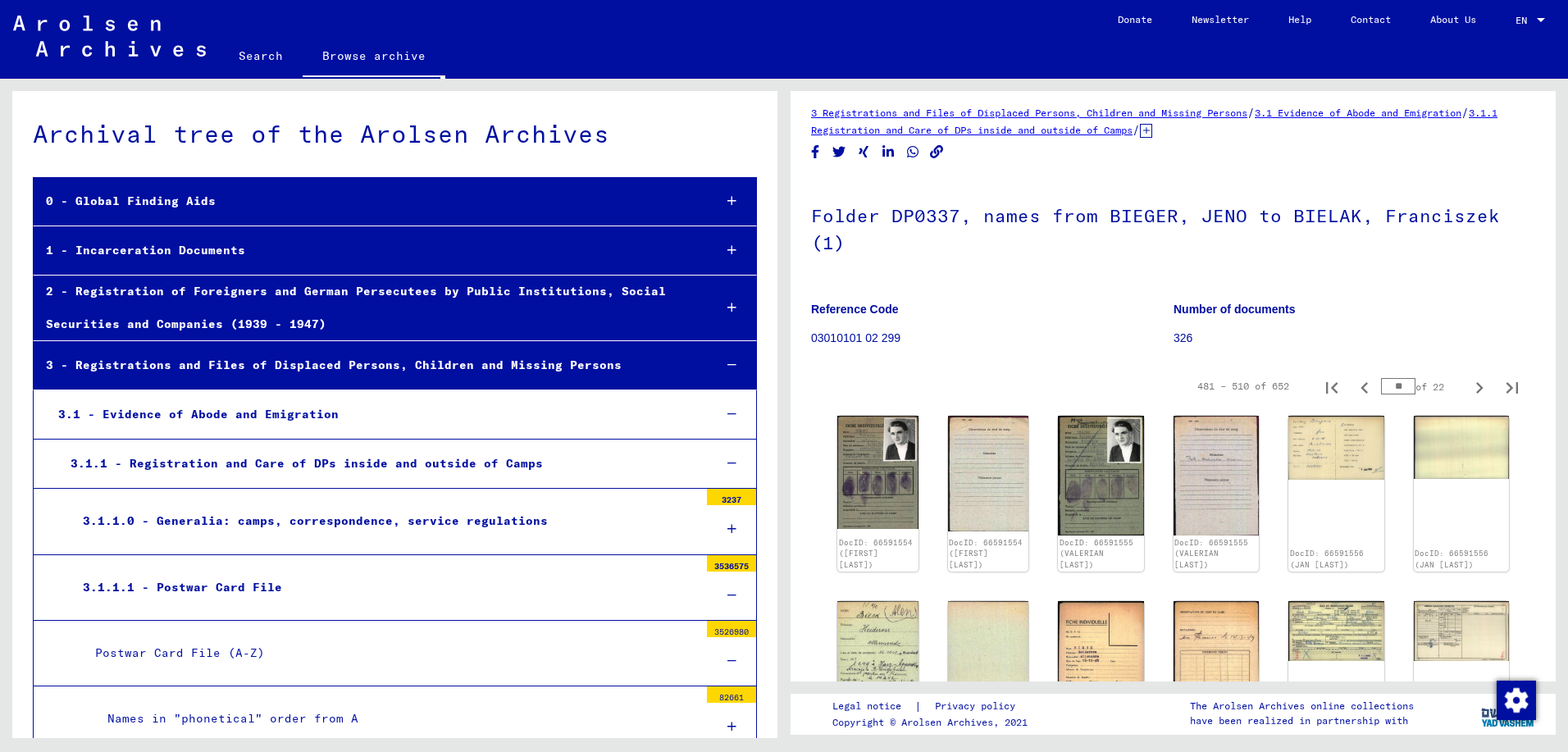 type on "**" 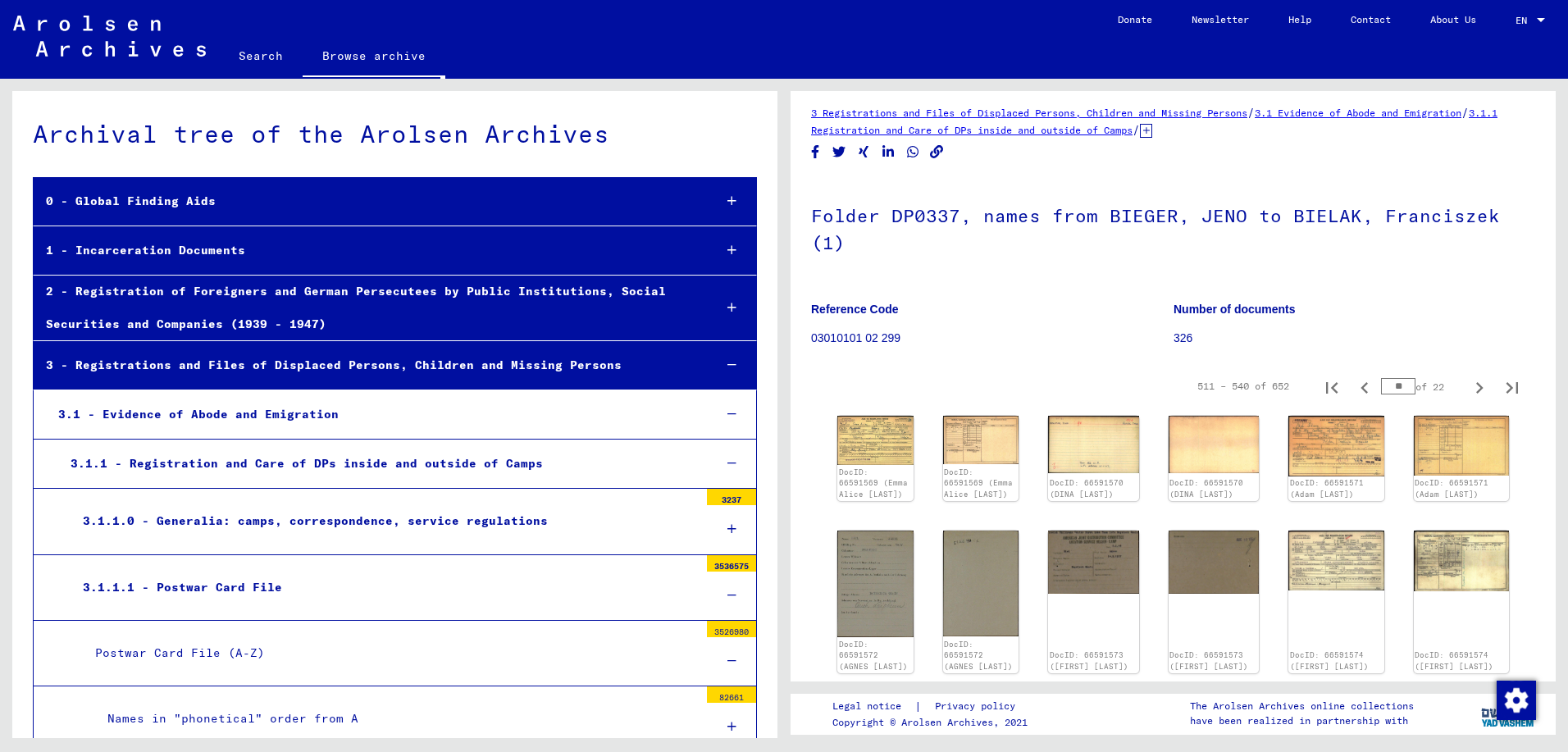 type on "**" 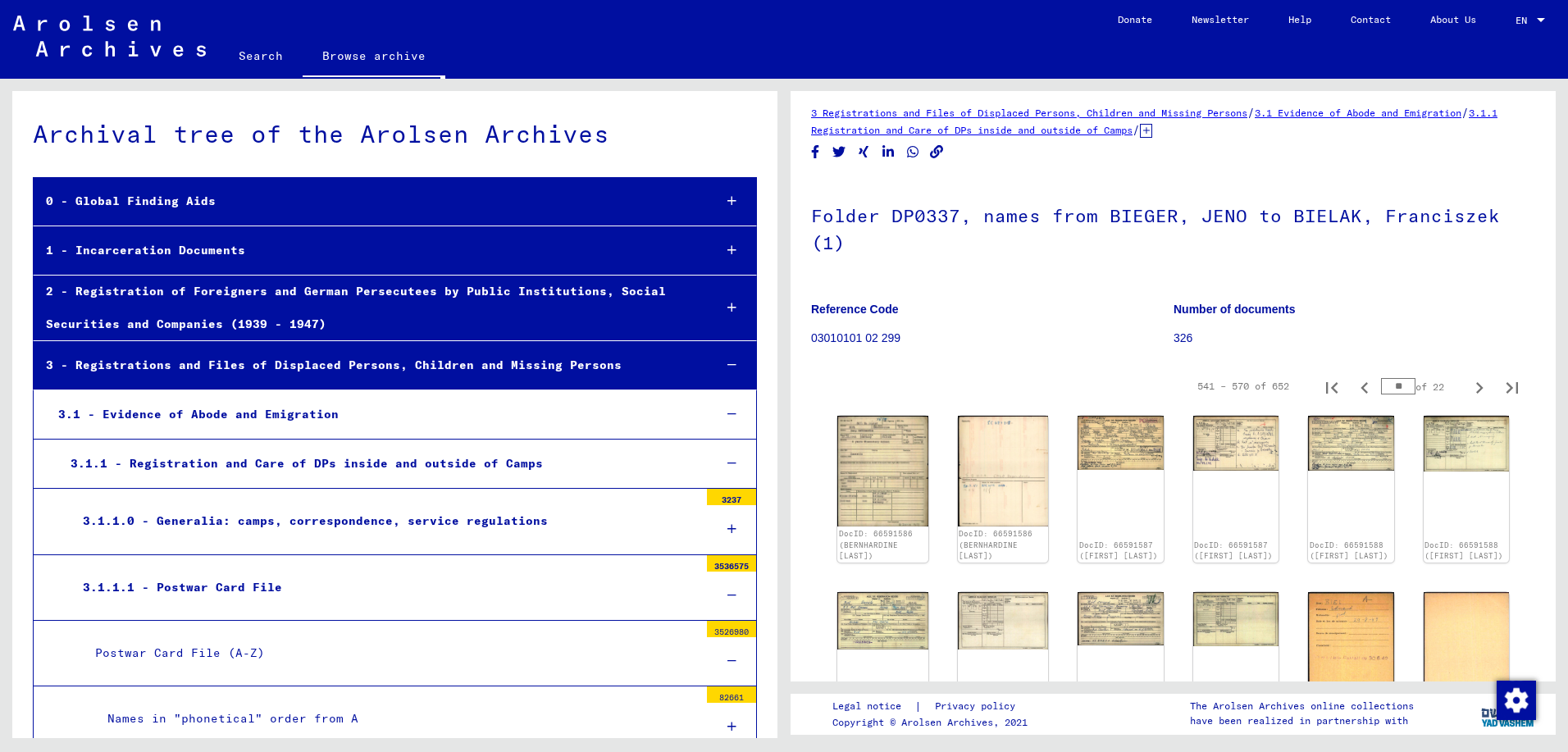 type on "**" 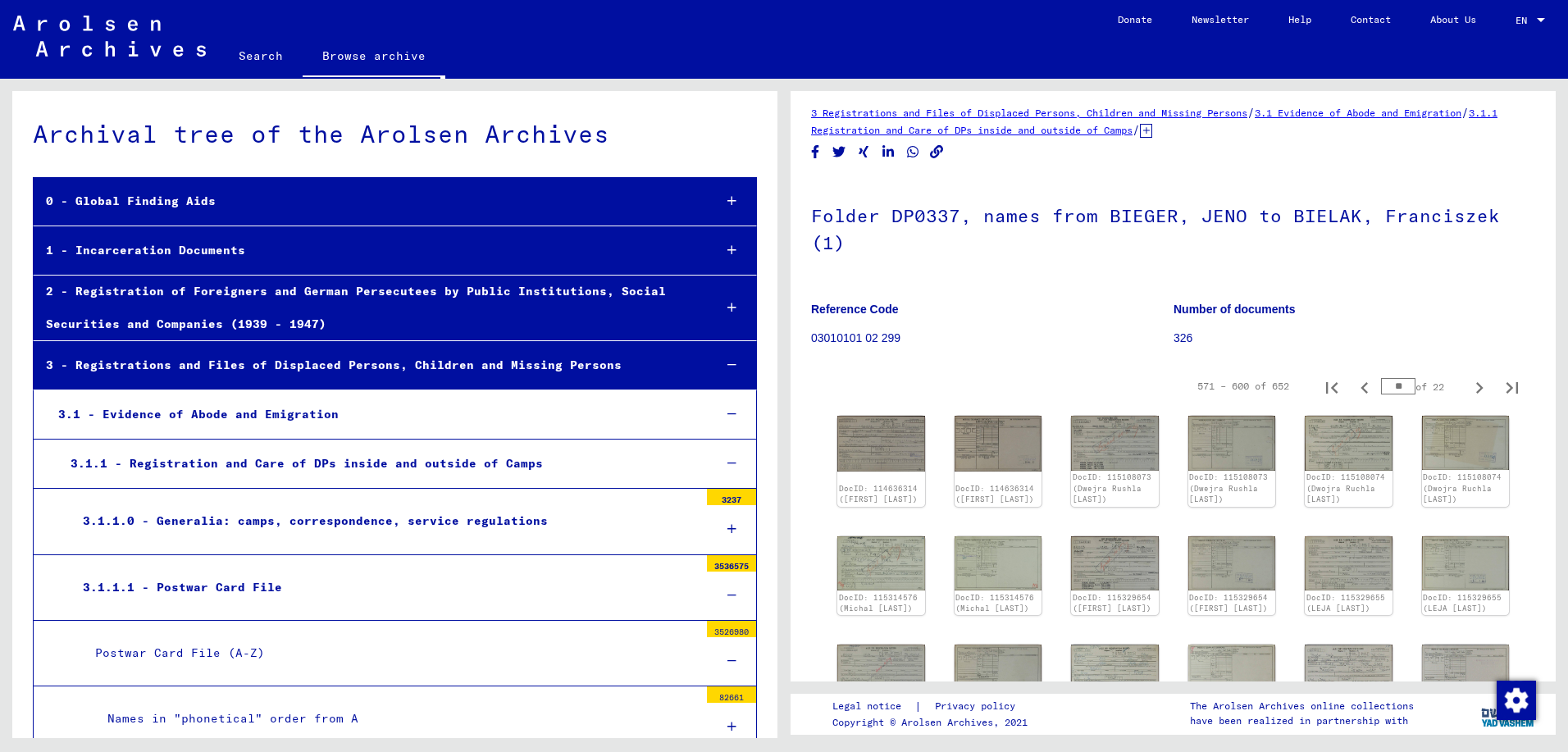 type on "**" 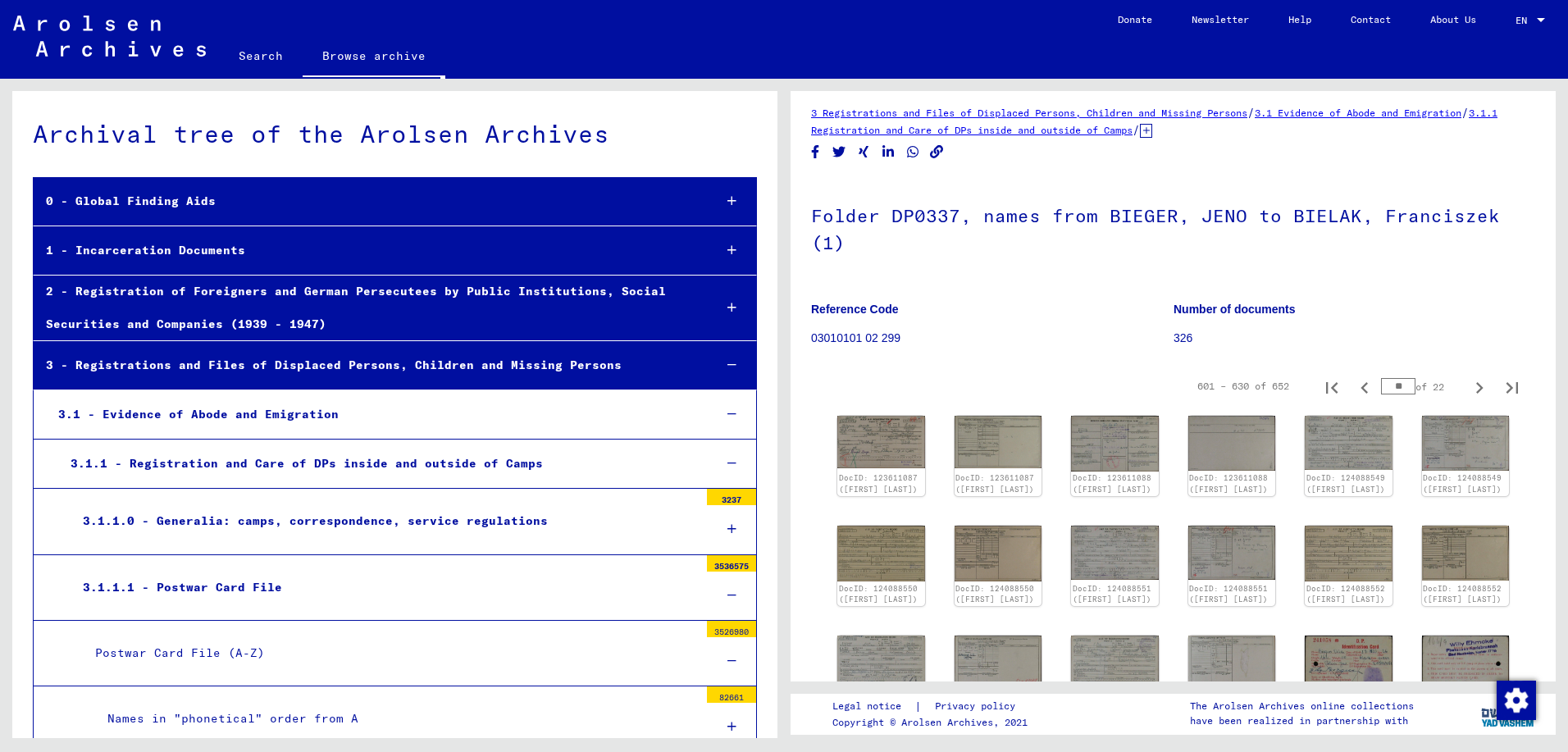 type on "**" 